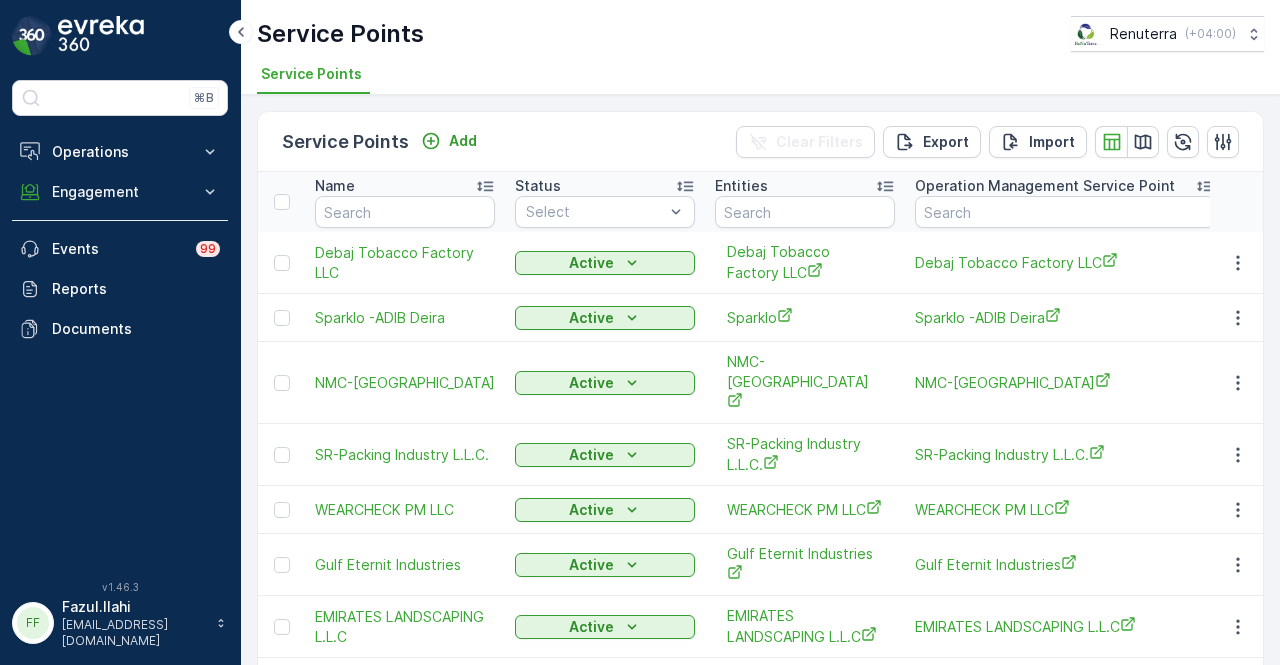 scroll, scrollTop: 0, scrollLeft: 0, axis: both 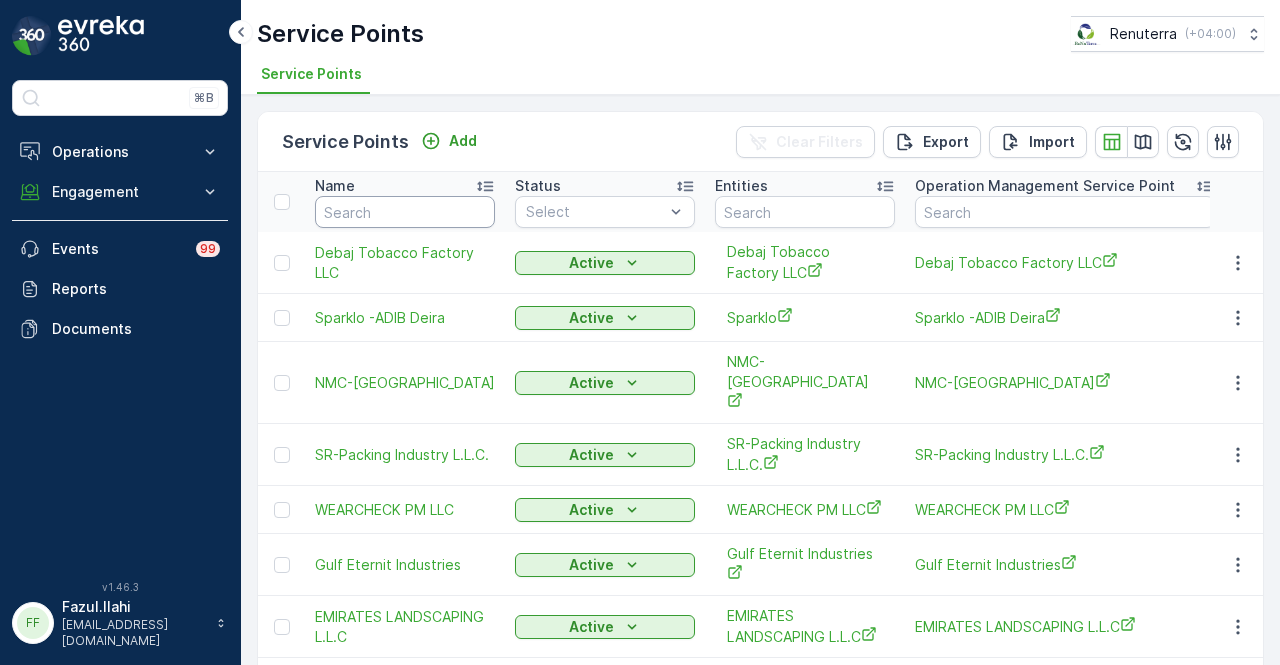 click at bounding box center [405, 212] 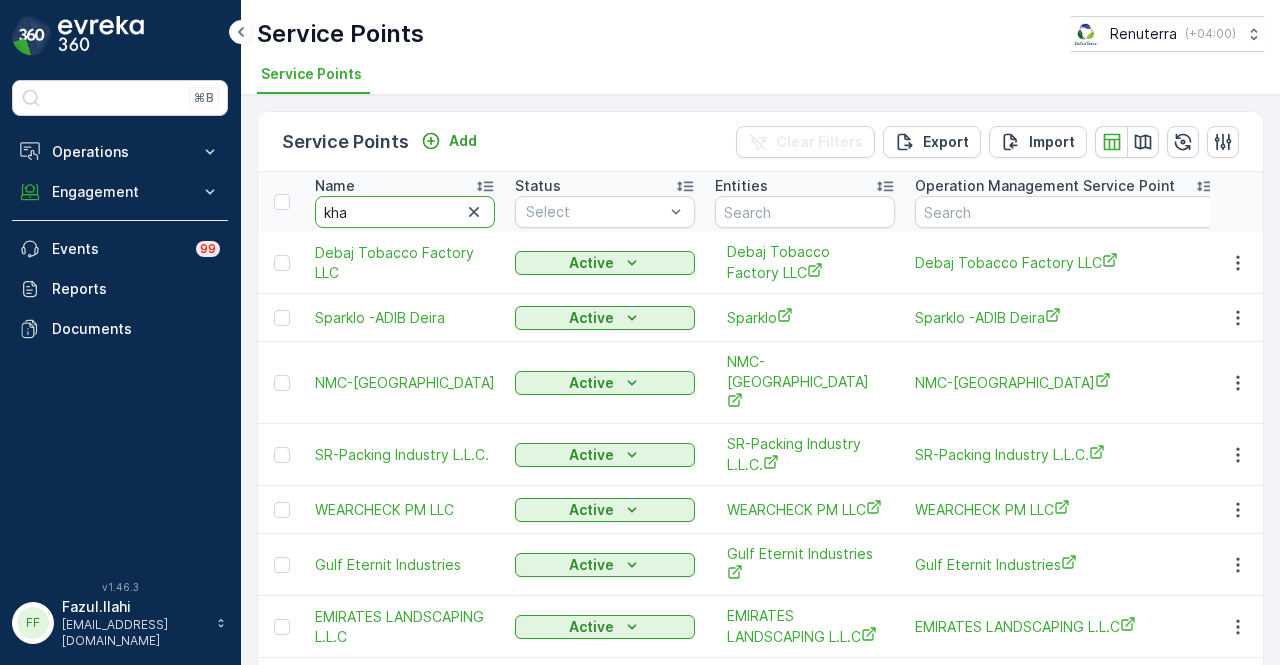 type on "khan" 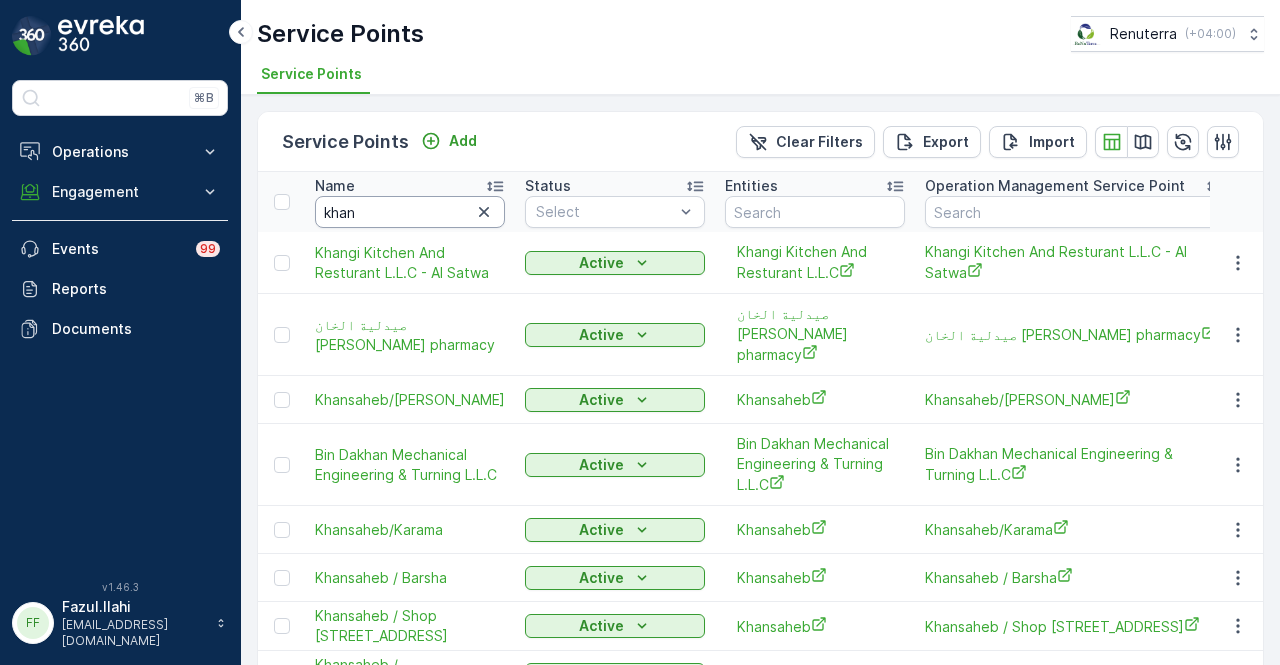 click on "khan" at bounding box center (410, 212) 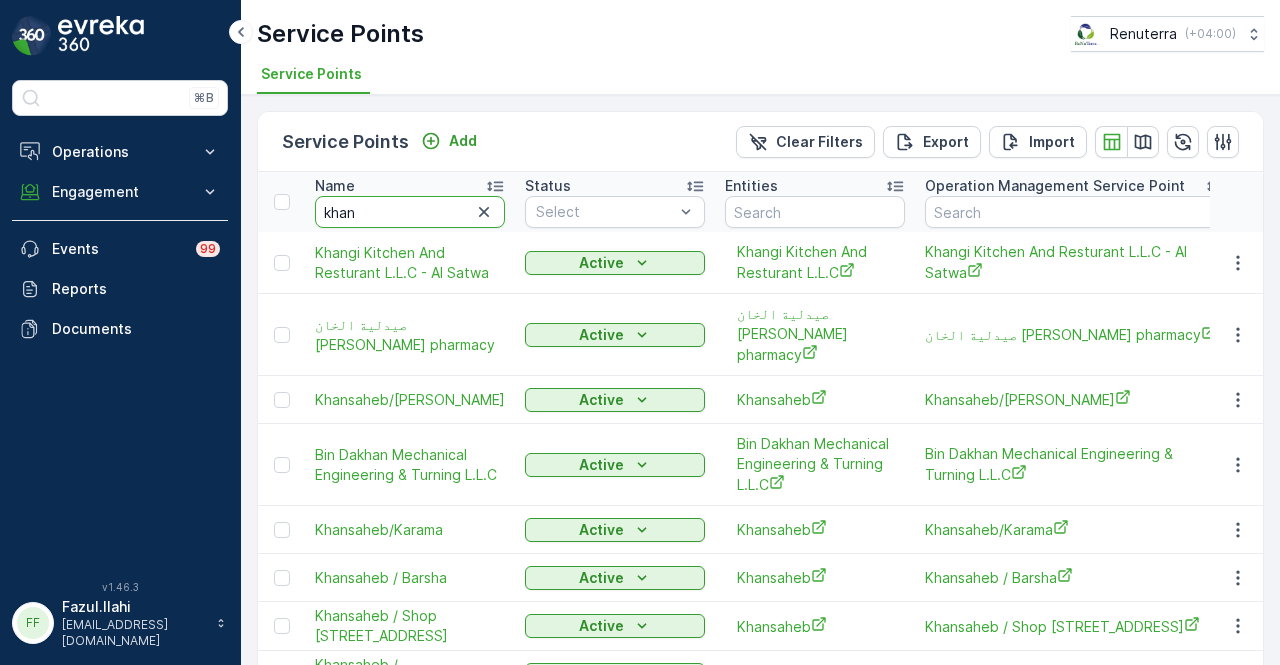 type on "khan" 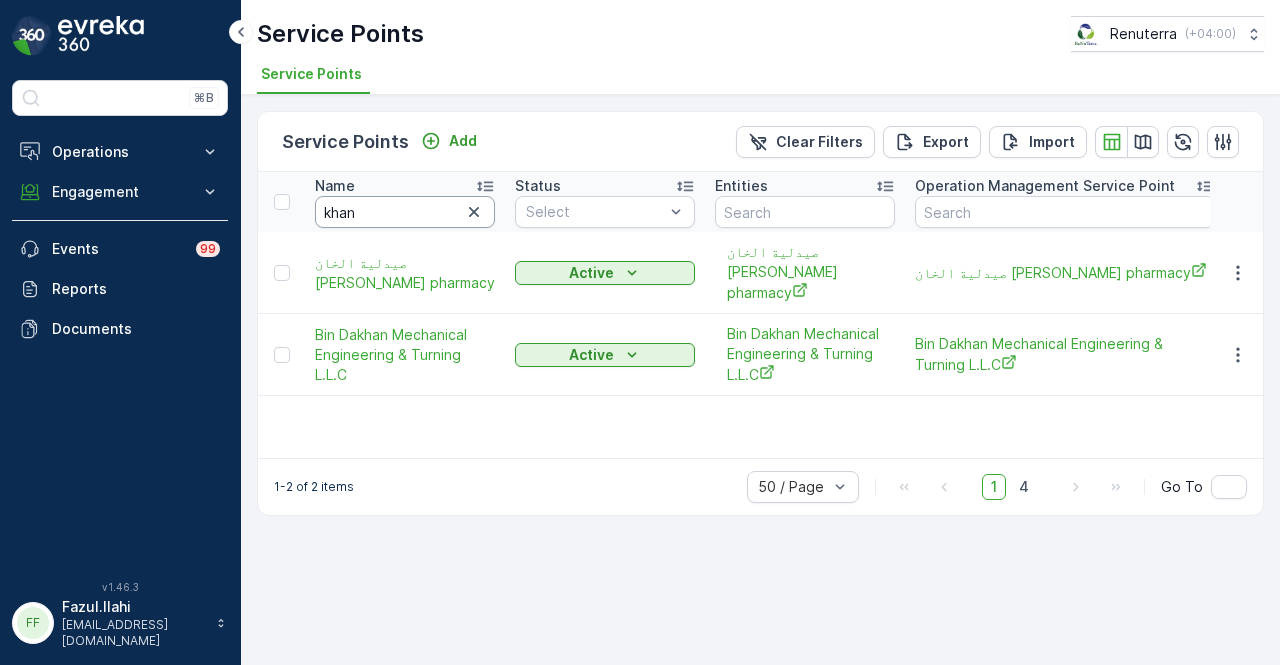 click on "khan" at bounding box center [405, 212] 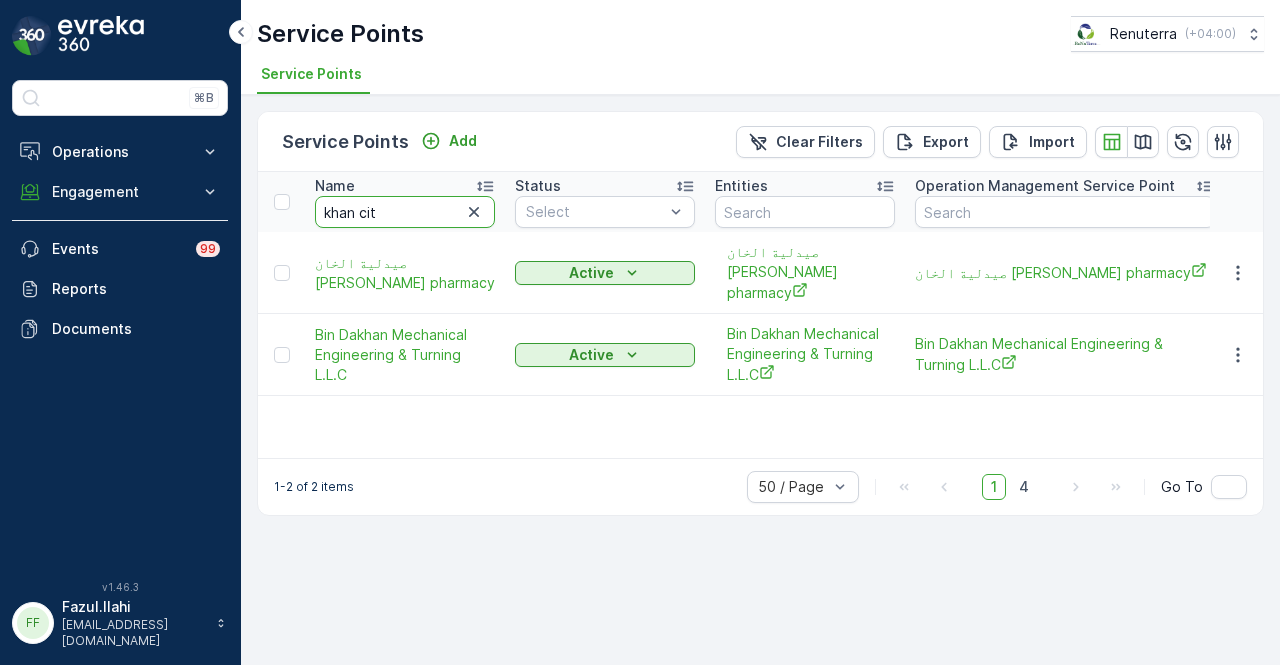 type on "khan city" 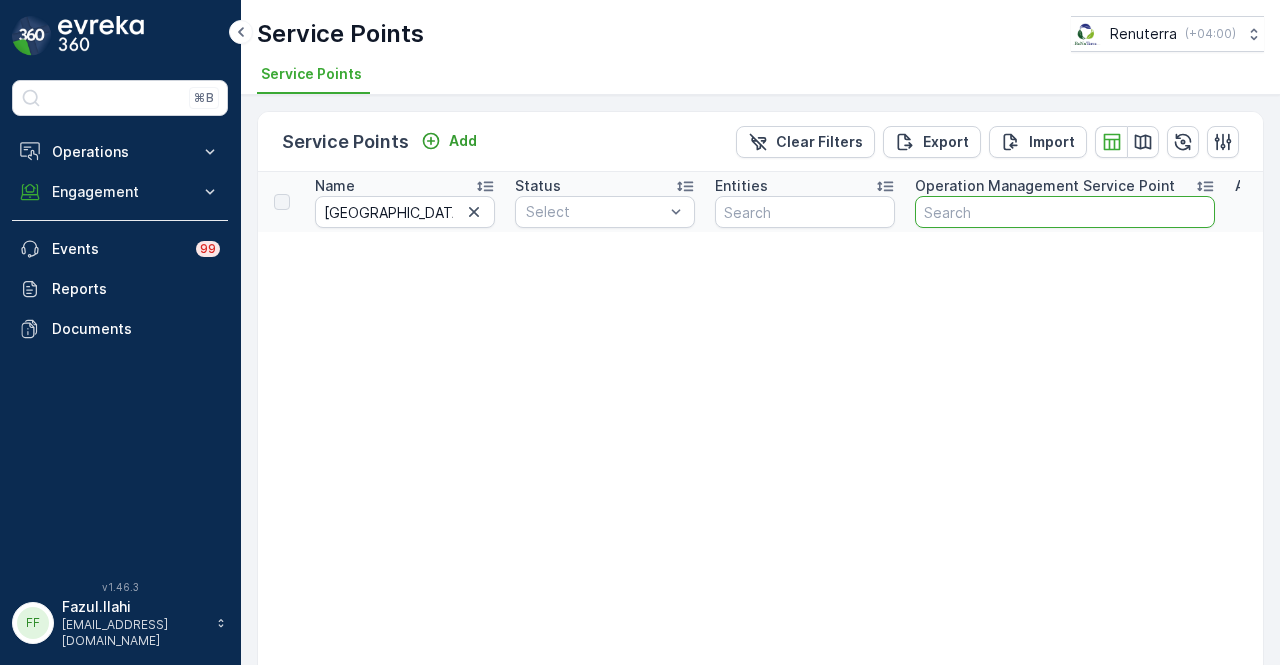click at bounding box center [1065, 212] 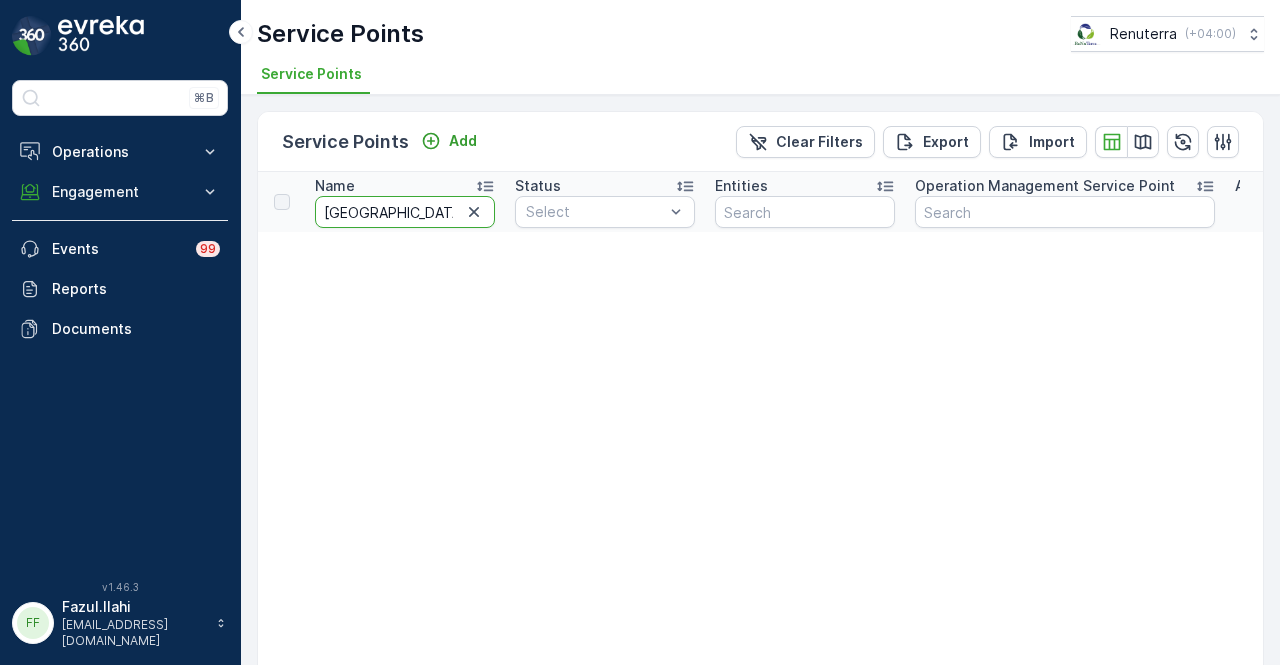 drag, startPoint x: 388, startPoint y: 210, endPoint x: 238, endPoint y: 210, distance: 150 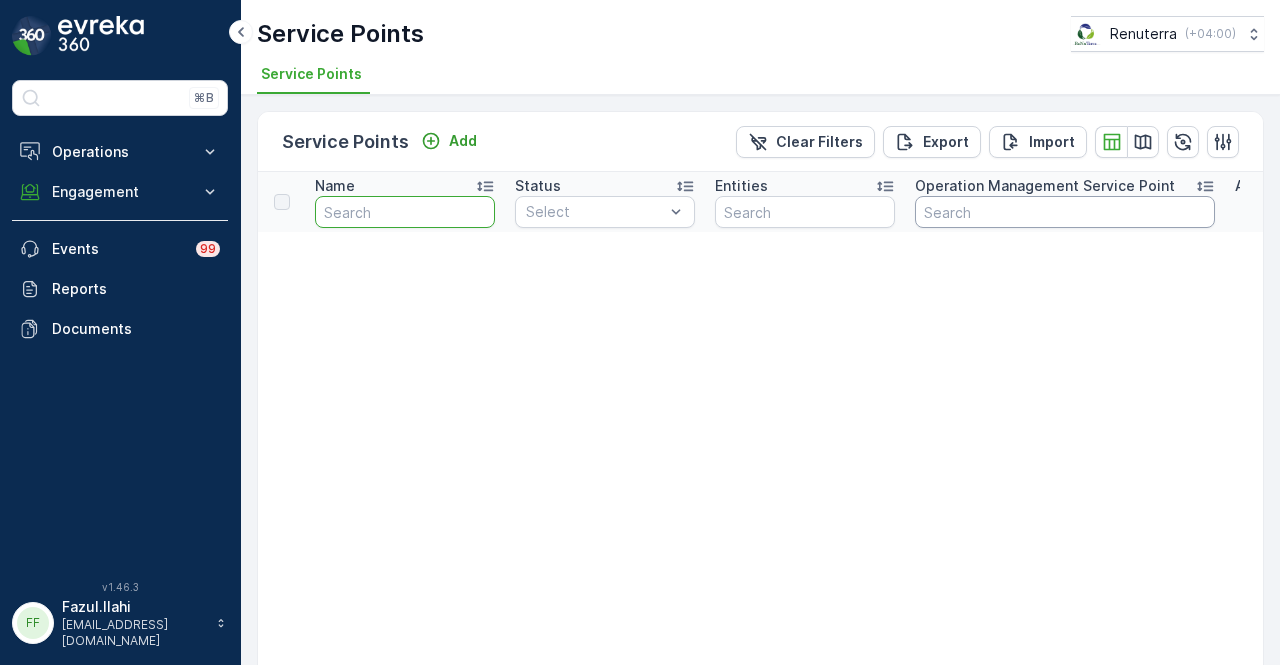 type 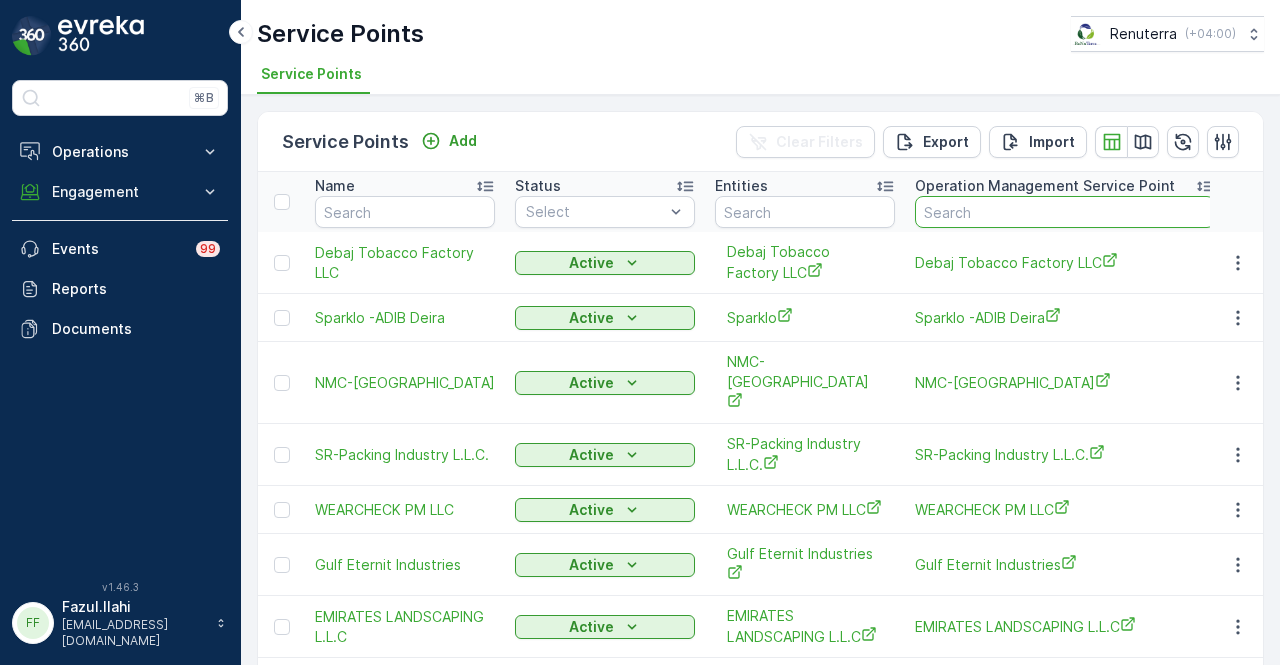 click at bounding box center (1065, 212) 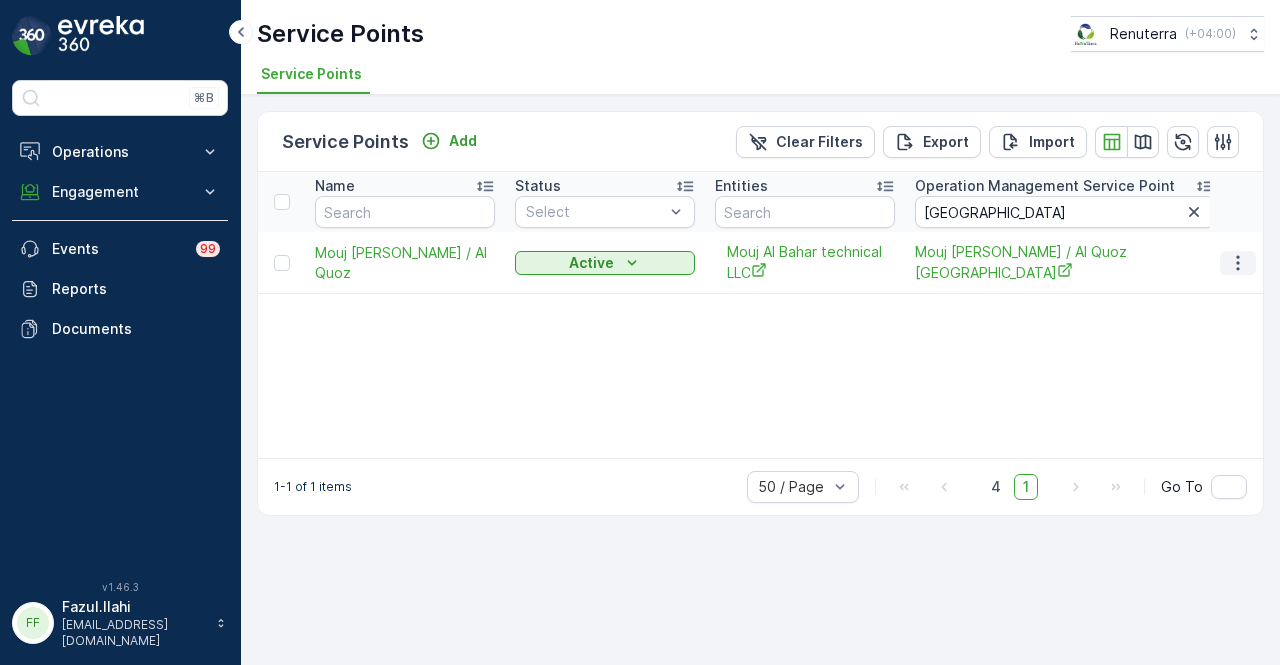 click 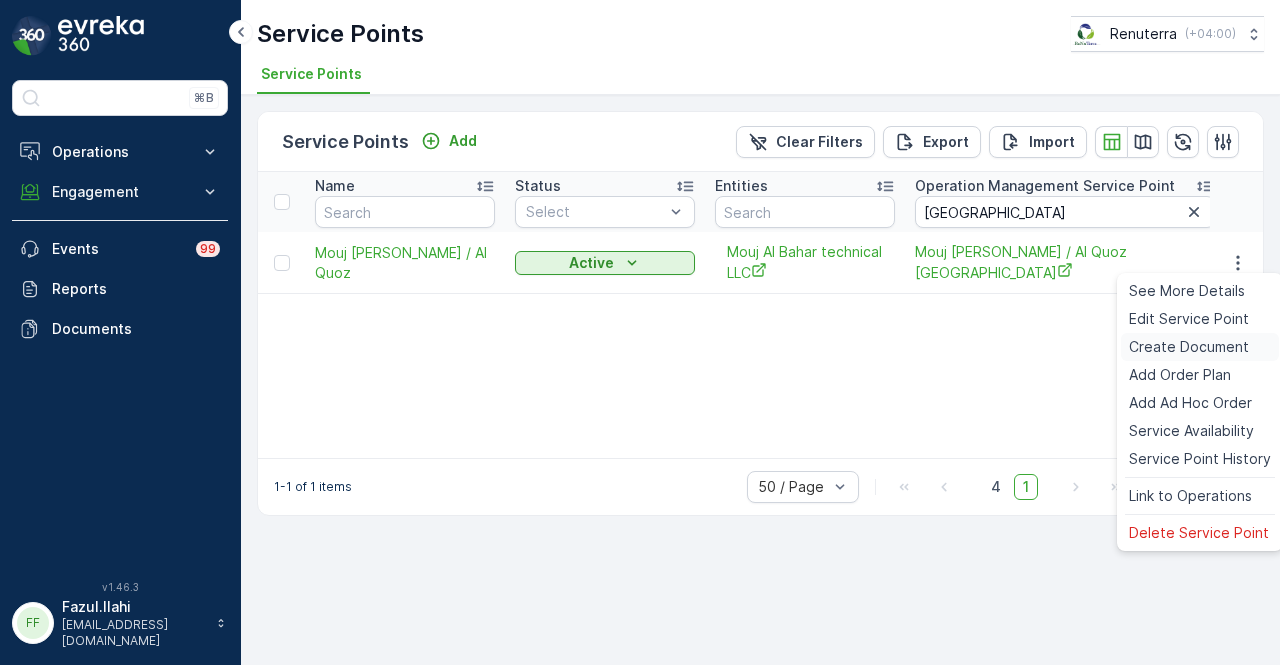 click on "Create Document" at bounding box center [1189, 347] 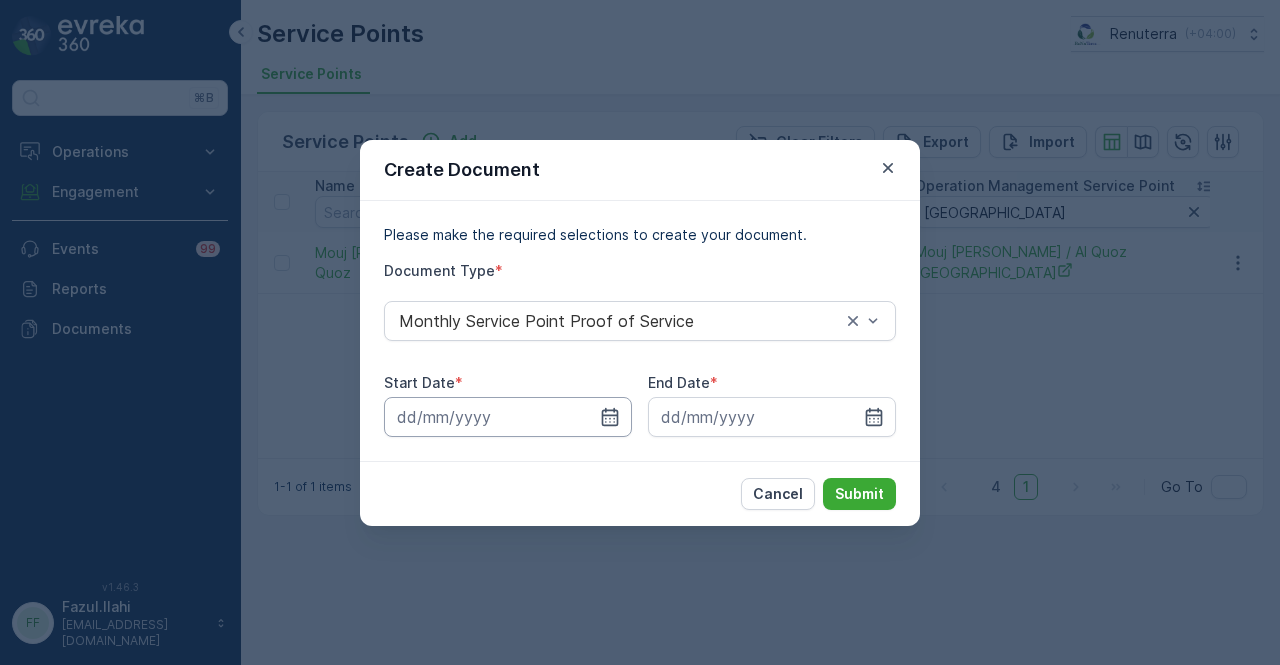 click at bounding box center (508, 417) 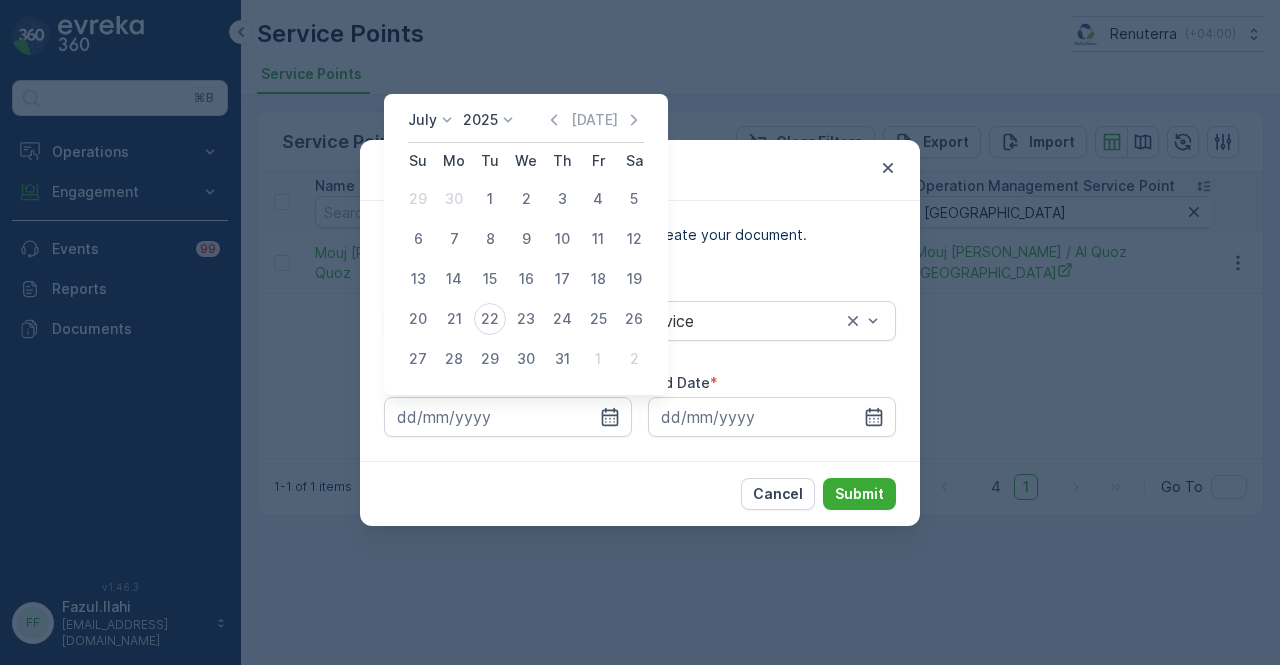 click on "July 2025 Today" at bounding box center (526, 126) 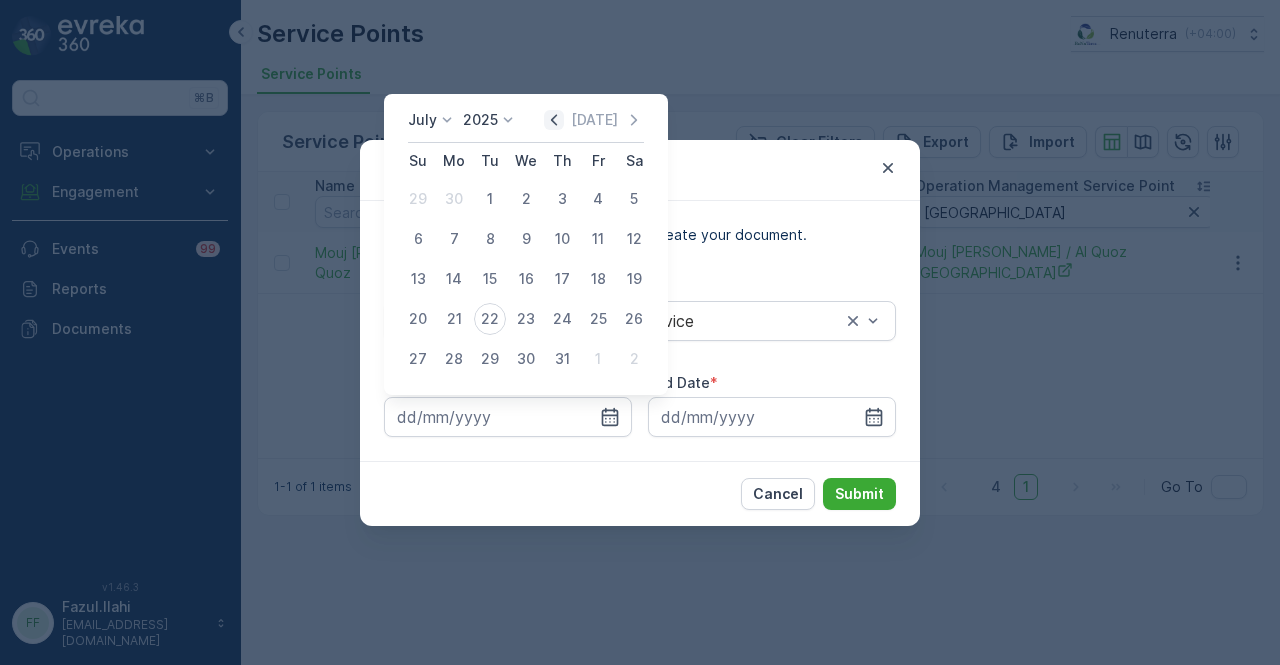 click 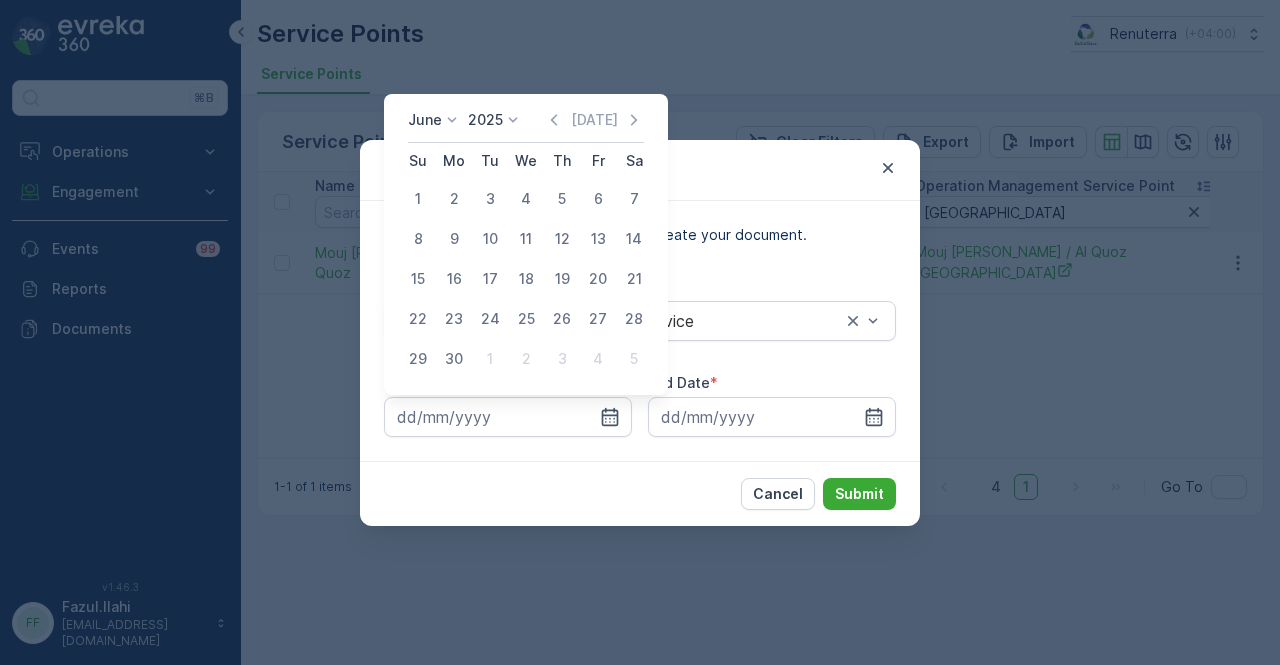 drag, startPoint x: 418, startPoint y: 197, endPoint x: 765, endPoint y: 355, distance: 381.2781 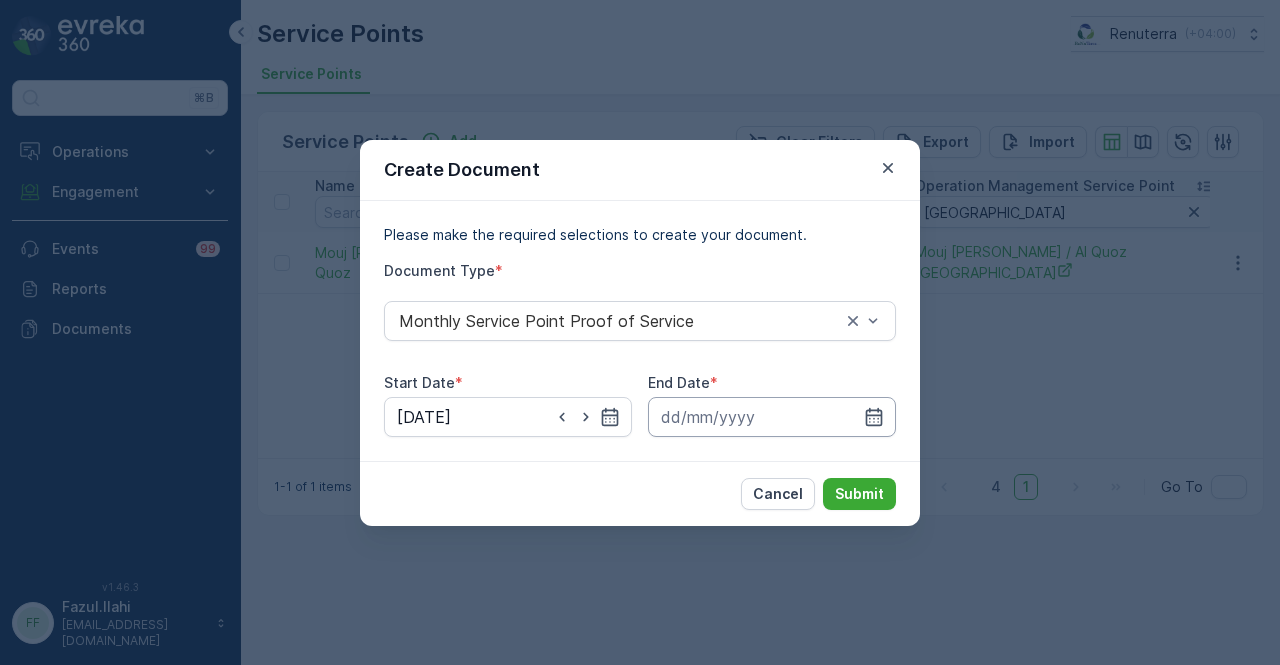 click at bounding box center [772, 417] 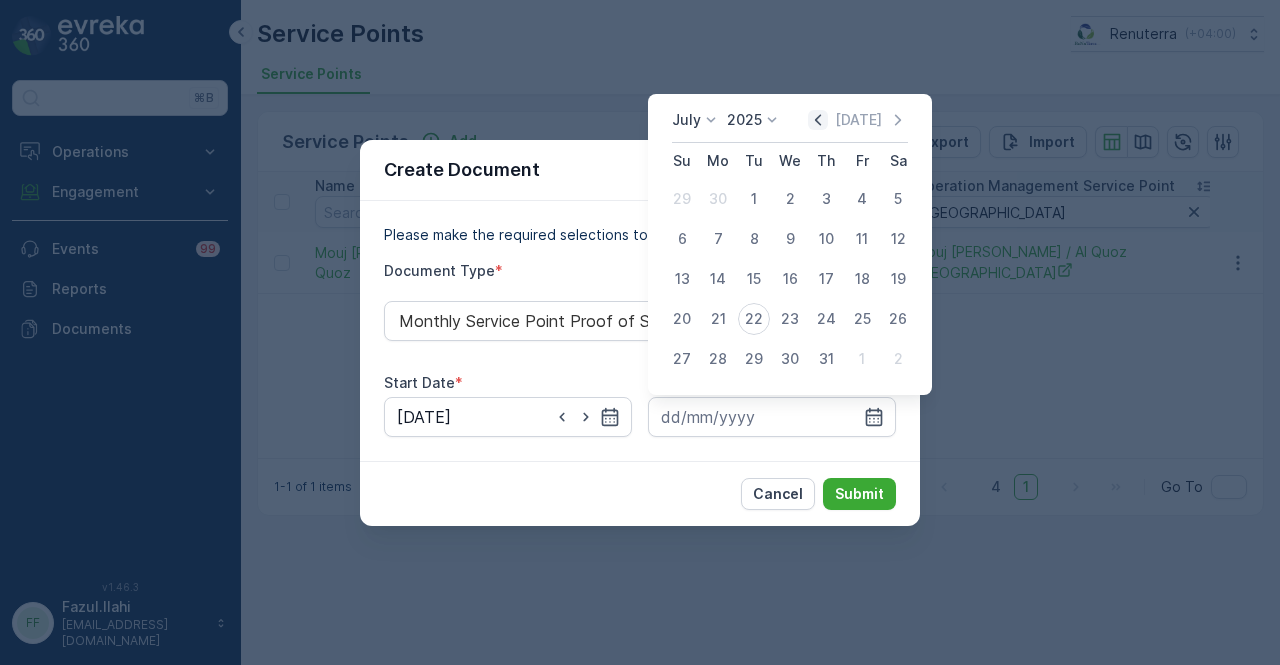 drag, startPoint x: 818, startPoint y: 103, endPoint x: 822, endPoint y: 119, distance: 16.492422 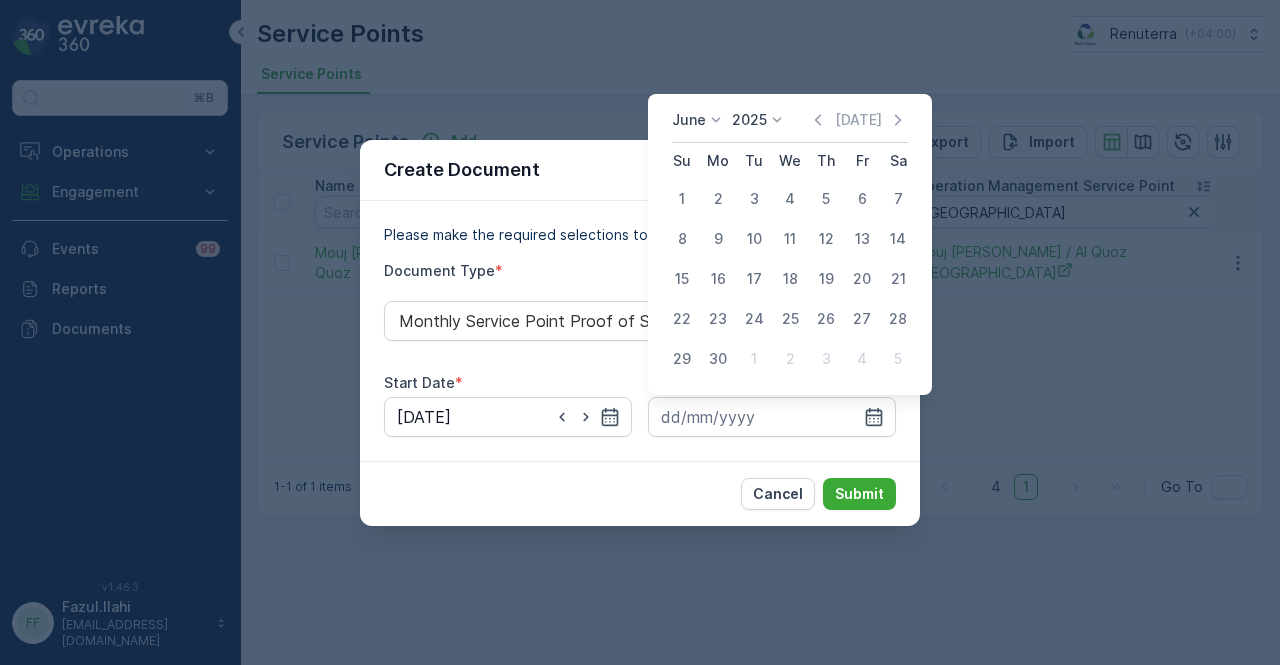drag, startPoint x: 721, startPoint y: 358, endPoint x: 821, endPoint y: 476, distance: 154.67384 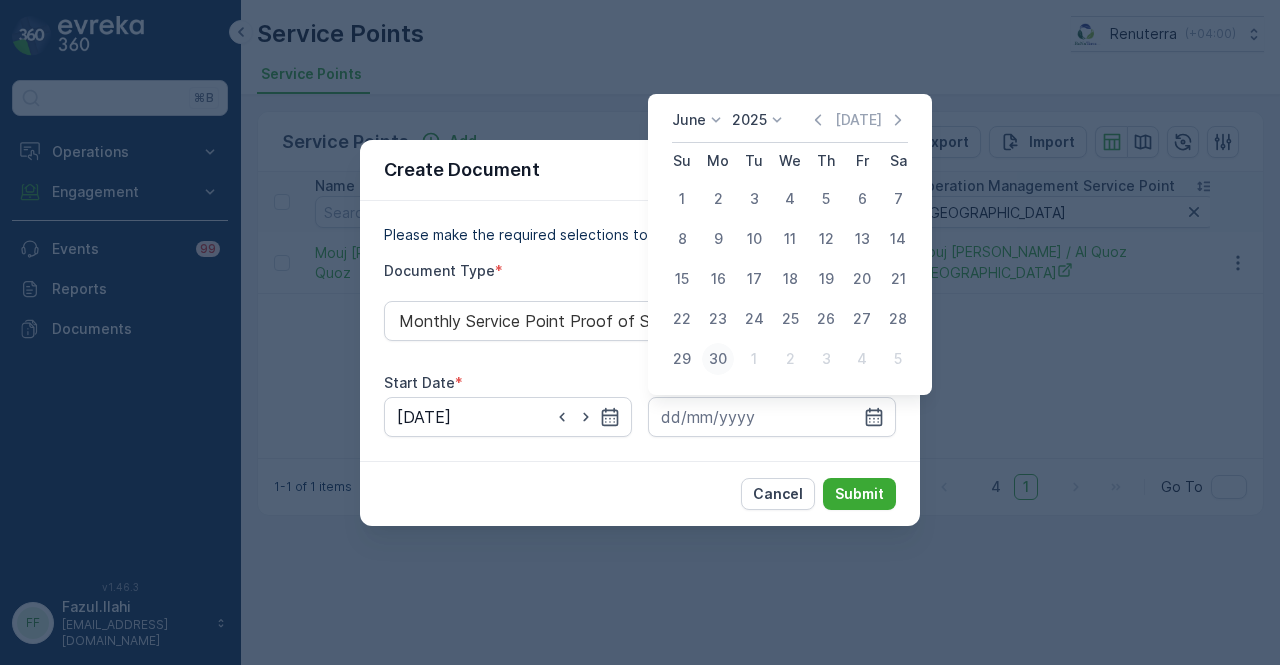 click on "30" at bounding box center (718, 359) 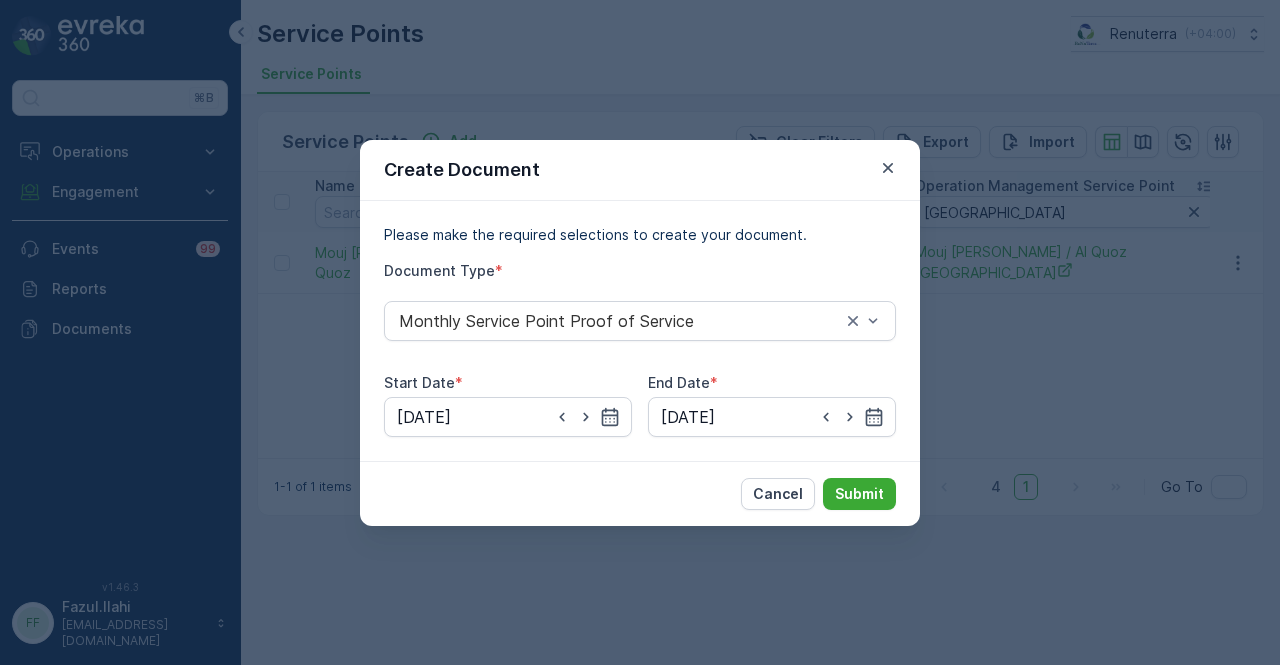 click on "Create Document Please make the required selections to create your document. Document Type * Monthly Service Point Proof of Service Start Date * 01.06.2025 End Date * 30.06.2025 Cancel Submit" at bounding box center (640, 332) 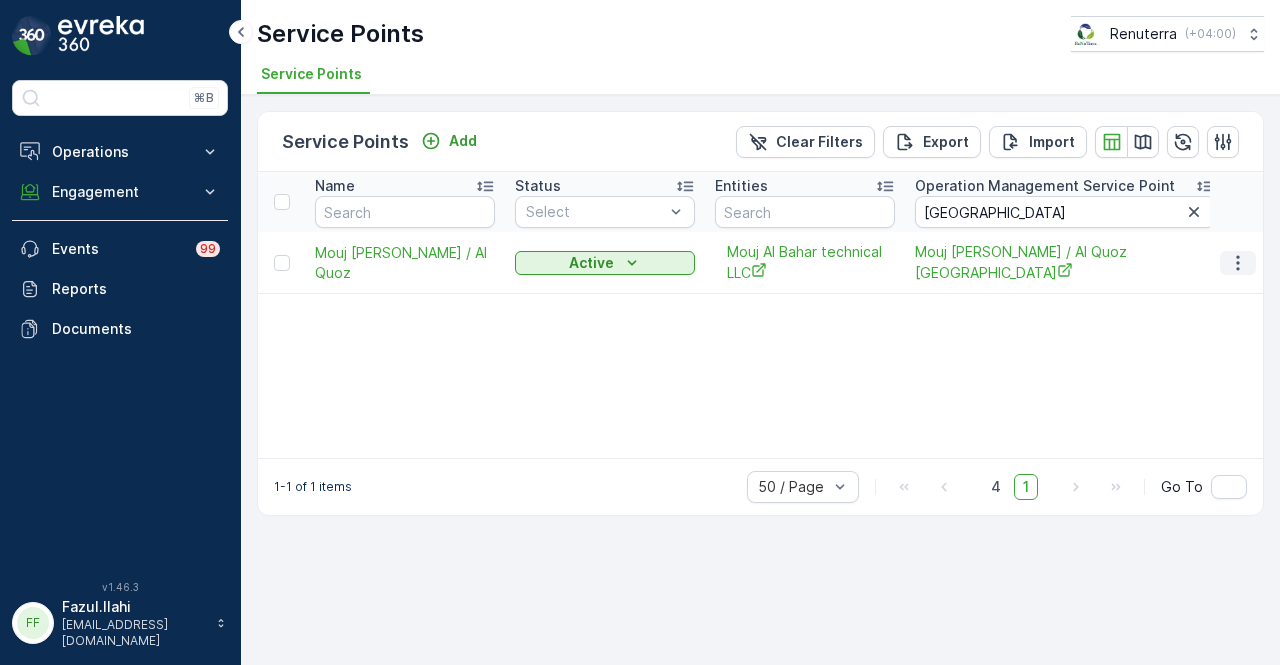 click 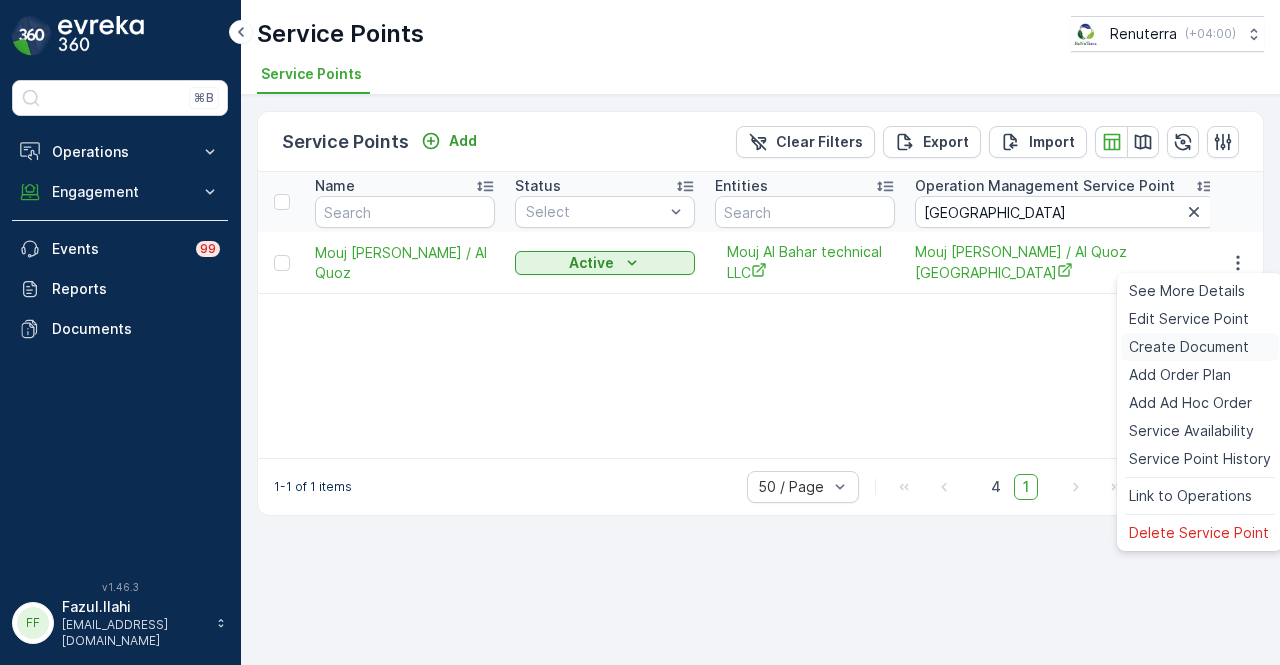 click on "Create Document" at bounding box center [1189, 347] 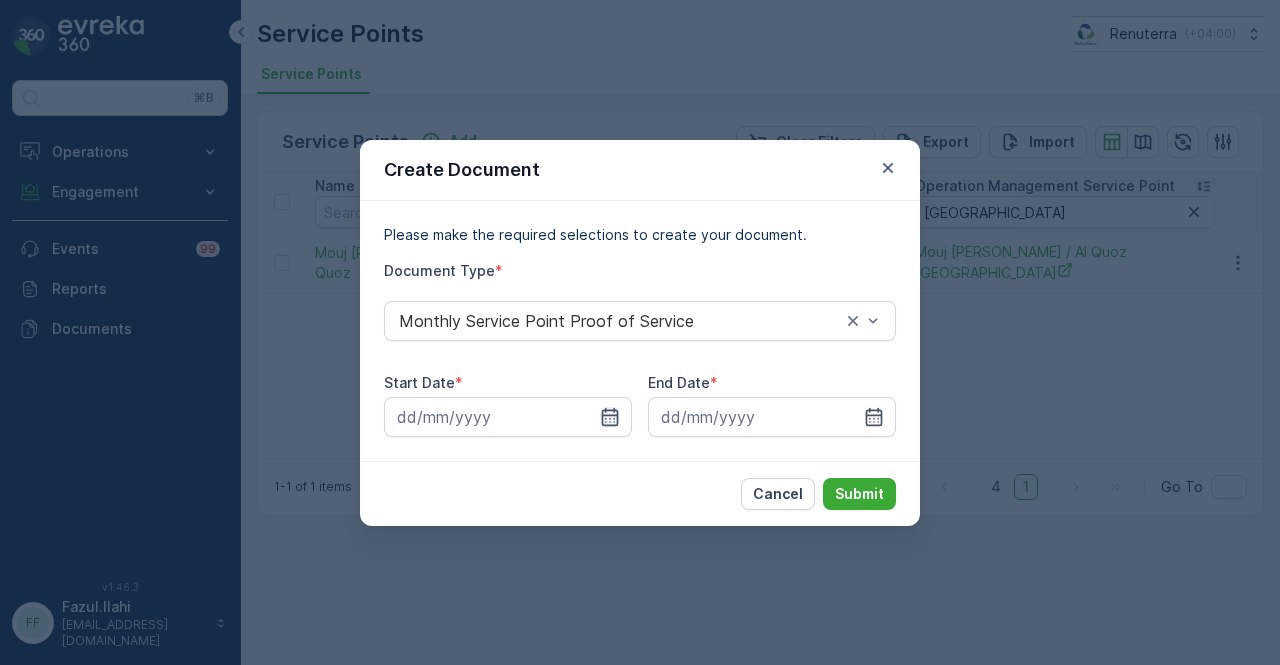 click 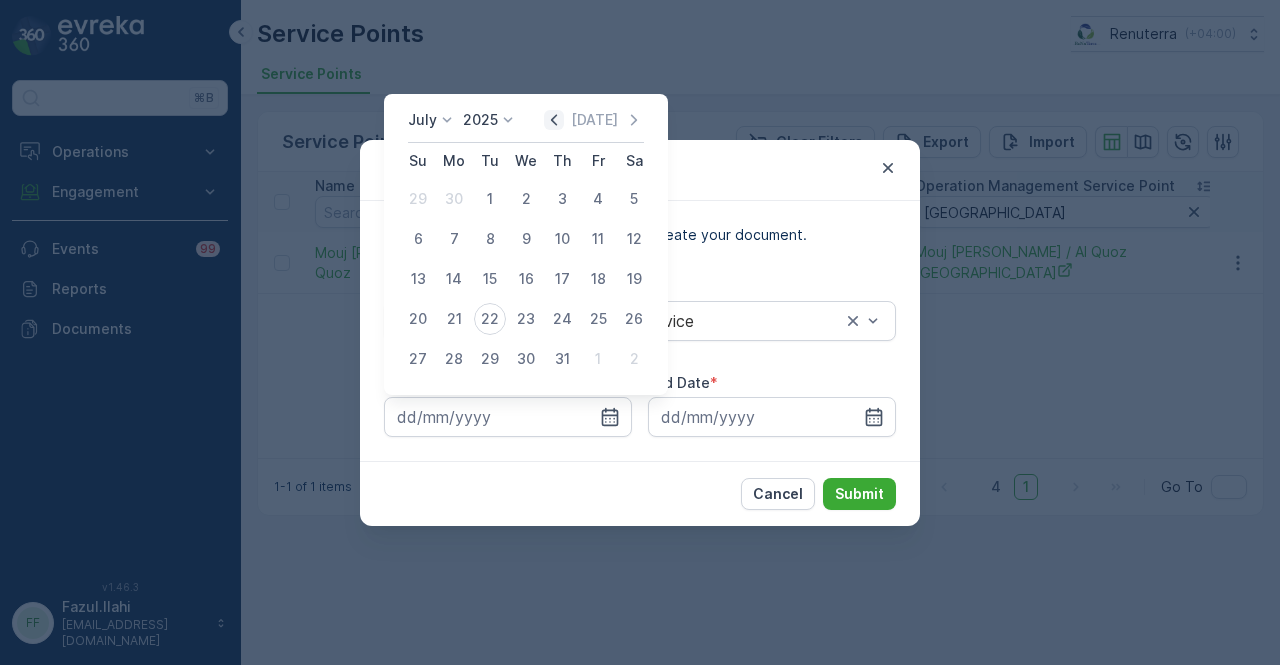 click 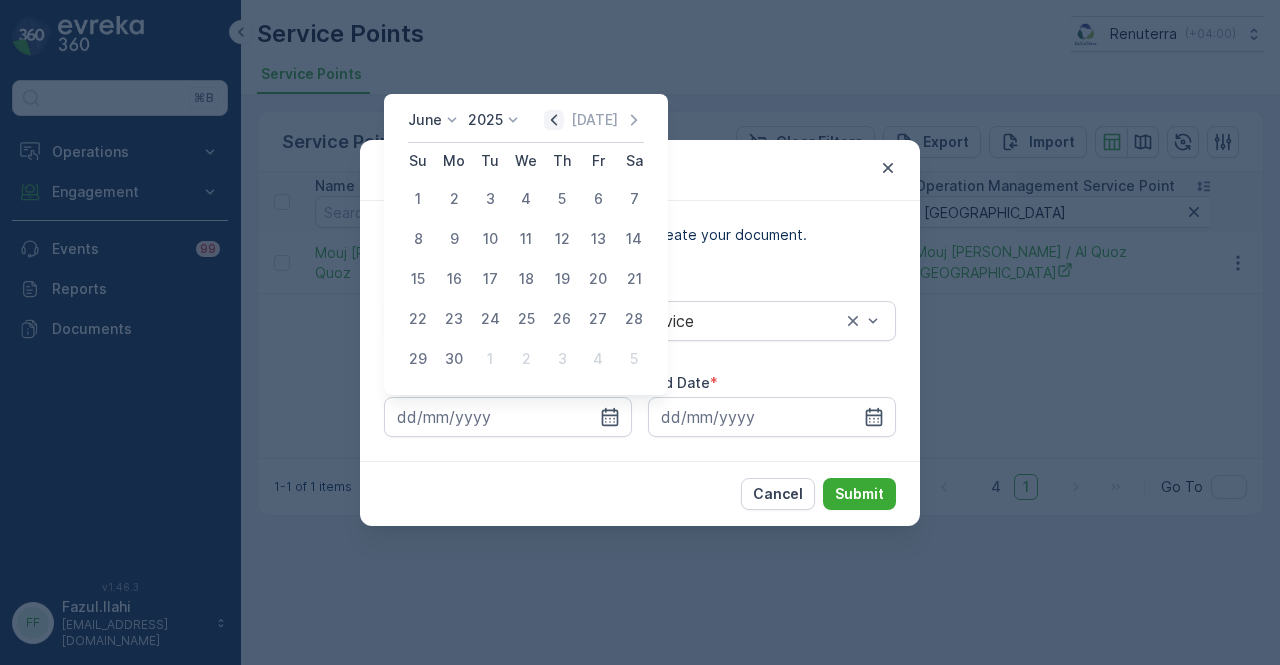click 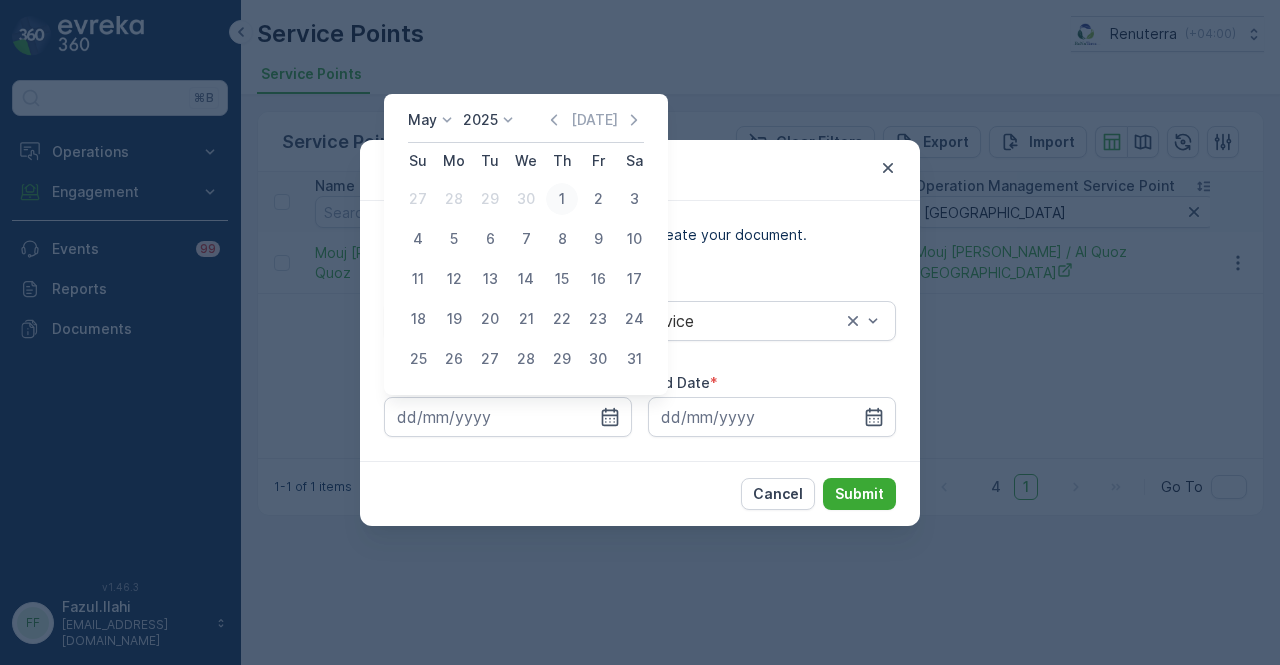 click on "1" at bounding box center (562, 199) 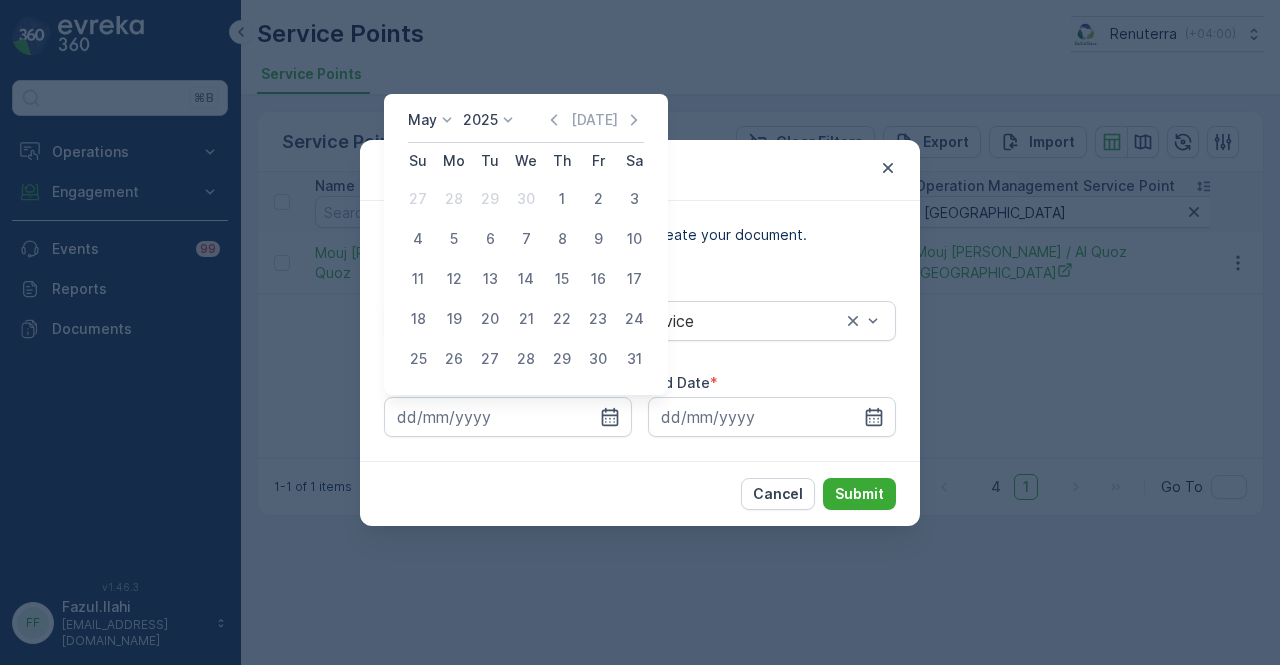 type on "01.05.2025" 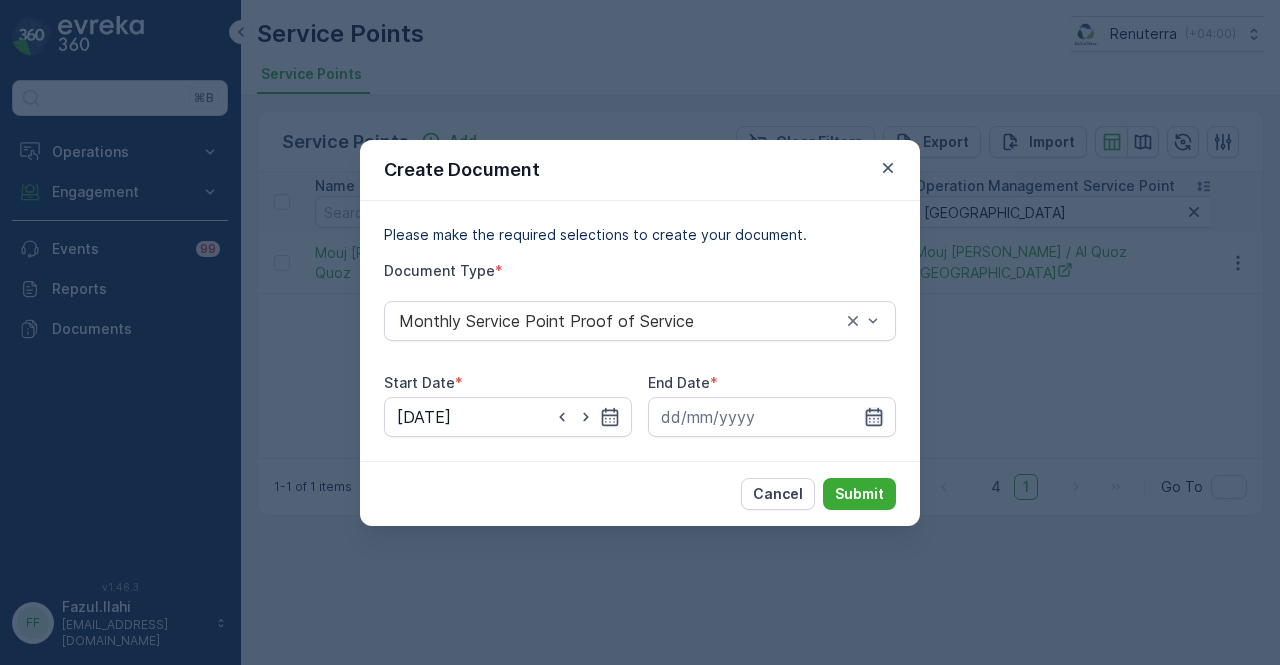 click 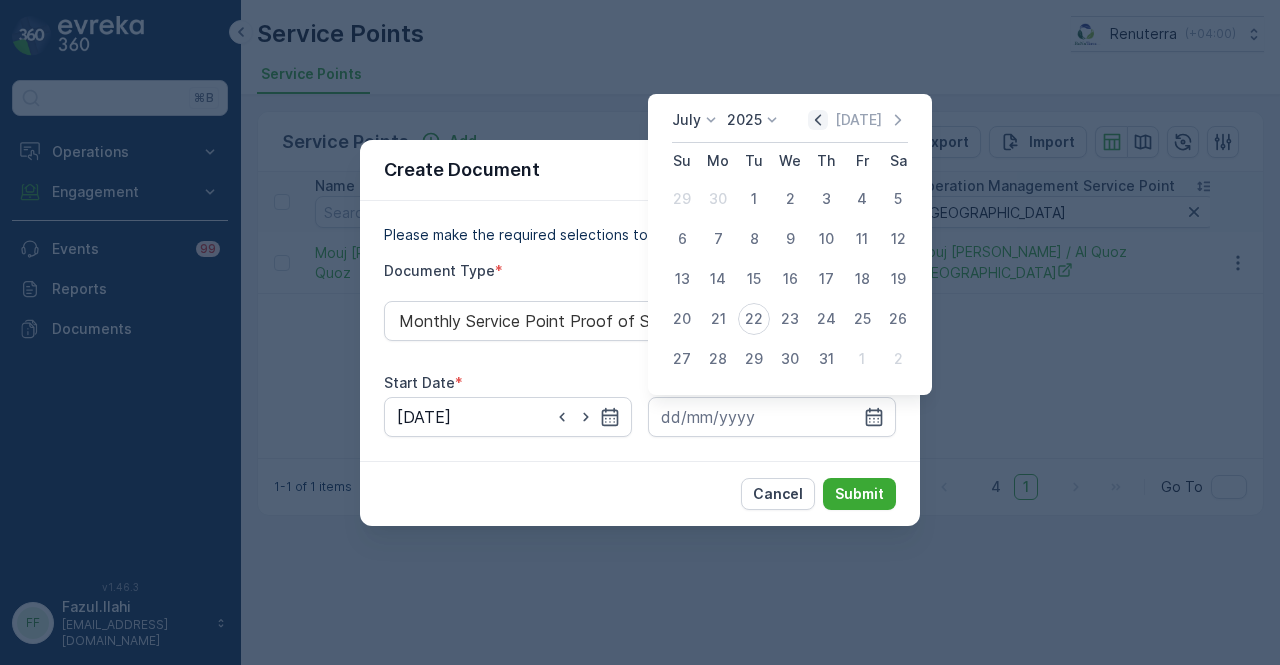 click 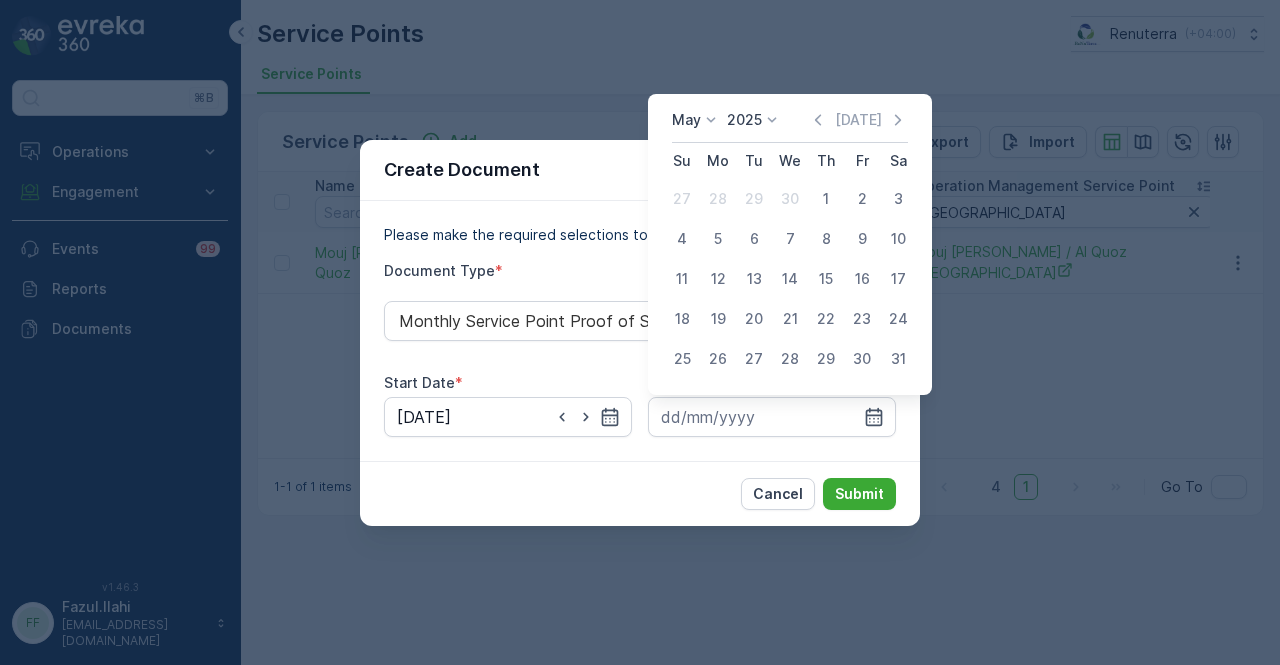 drag, startPoint x: 899, startPoint y: 359, endPoint x: 891, endPoint y: 383, distance: 25.298222 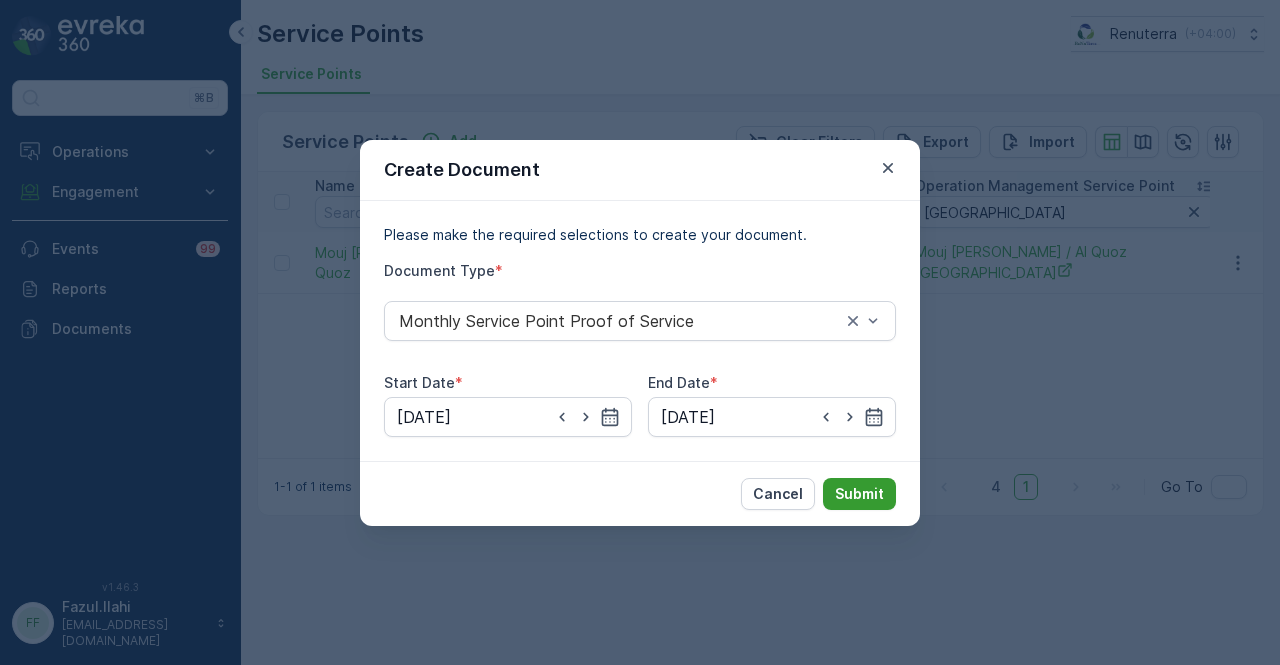 click on "Submit" at bounding box center [859, 494] 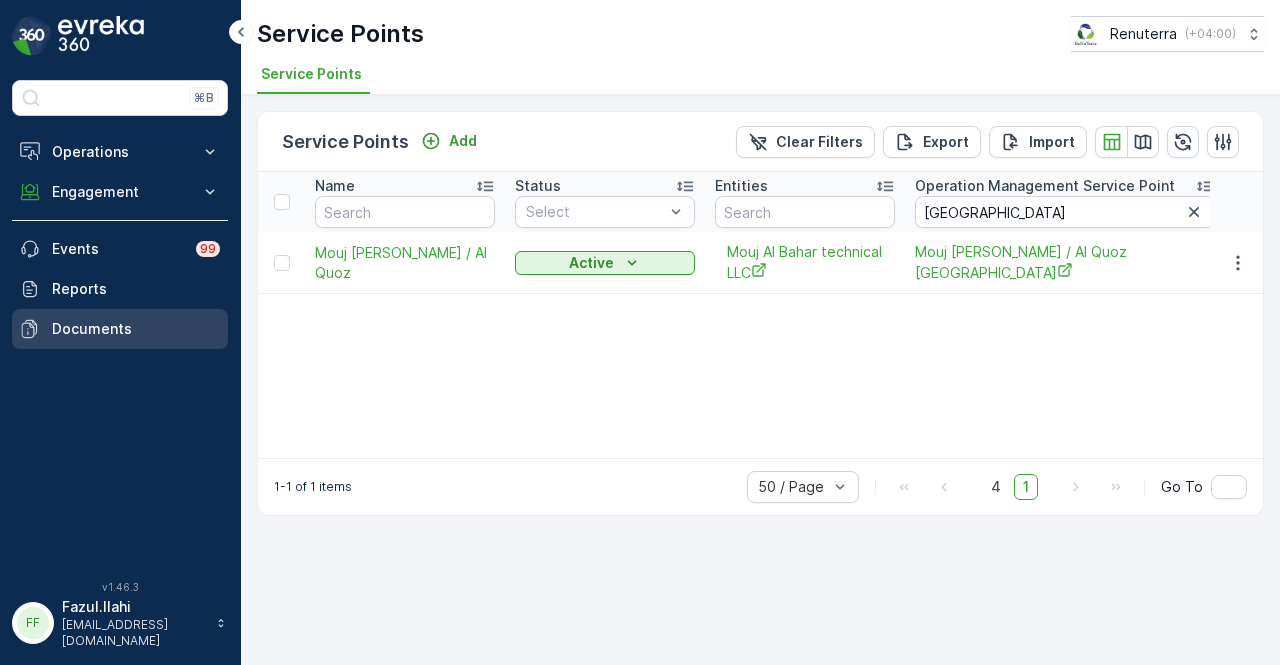 click on "Documents" at bounding box center (136, 329) 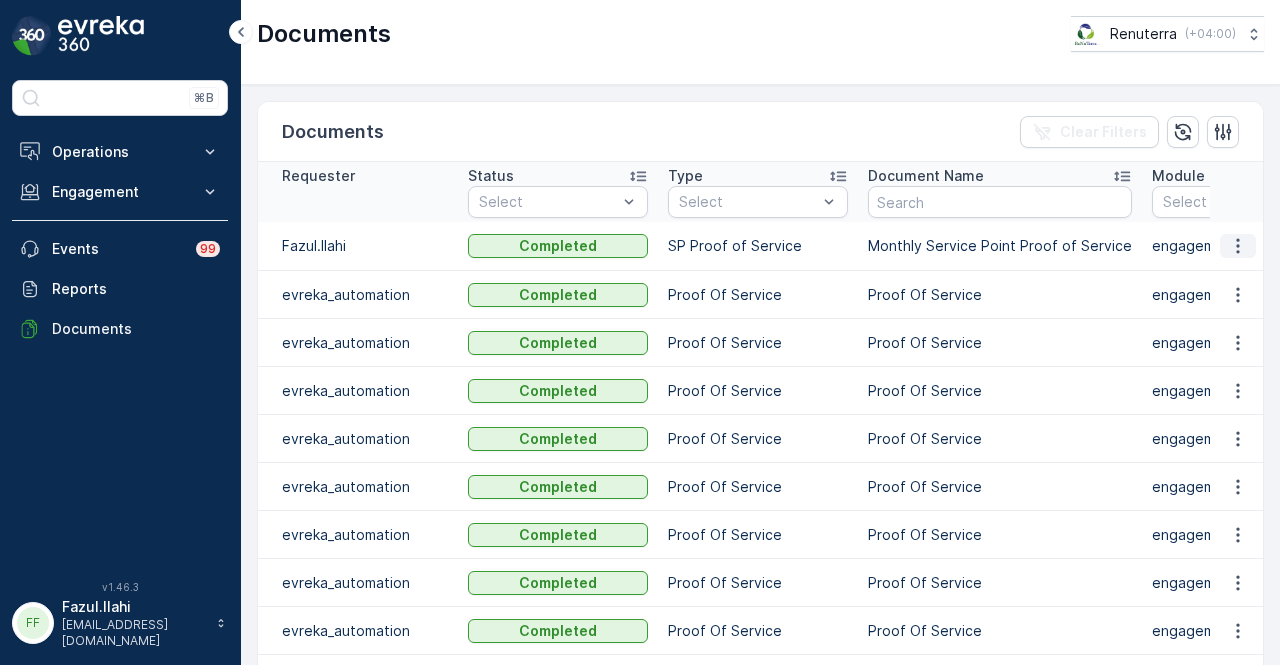 click 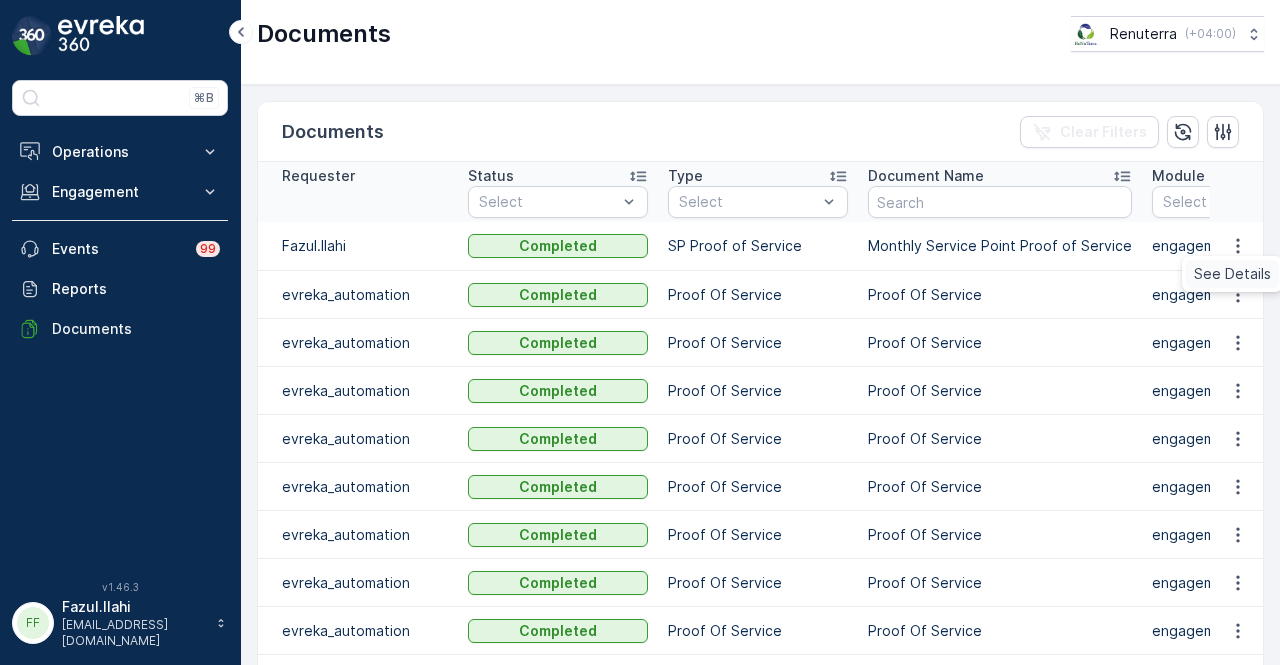 click on "See Details" at bounding box center [1232, 274] 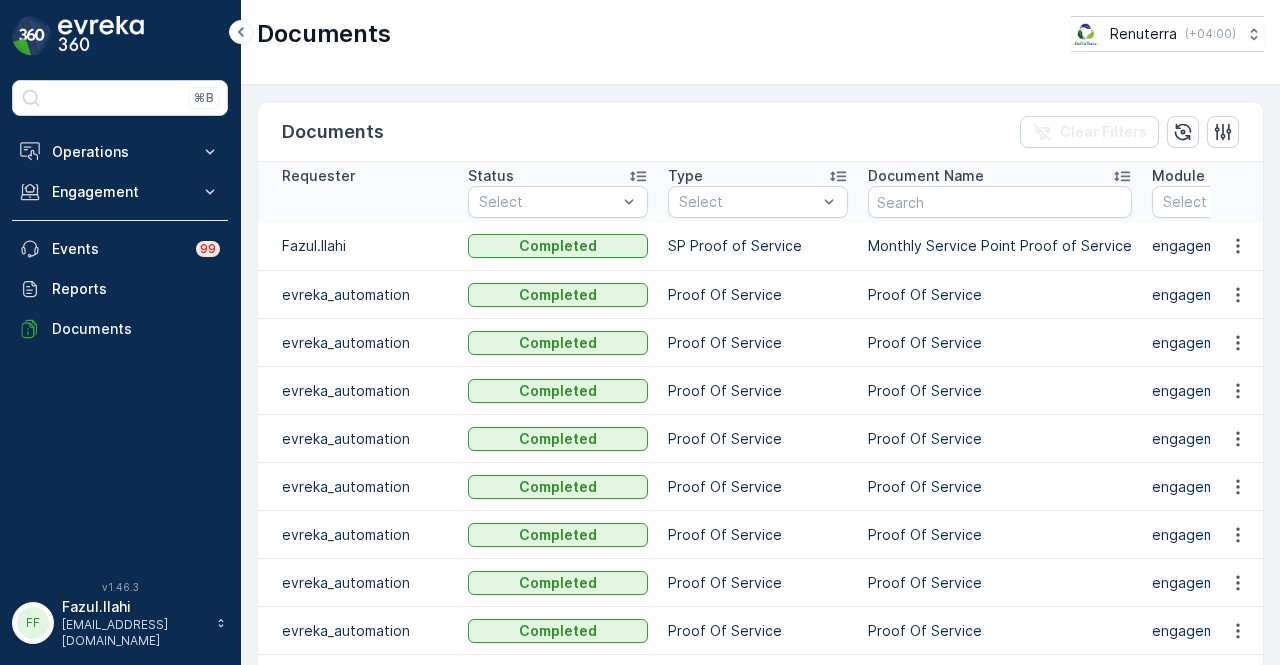 click on "Documents Clear Filters" at bounding box center [760, 132] 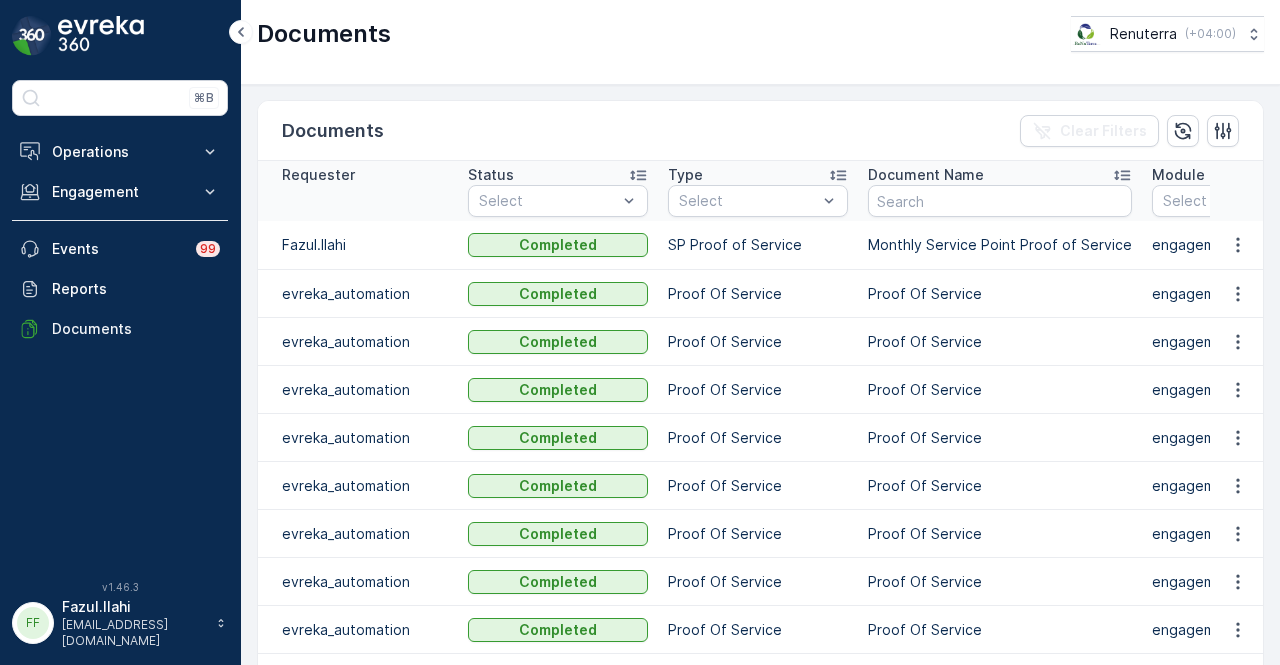 scroll, scrollTop: 0, scrollLeft: 0, axis: both 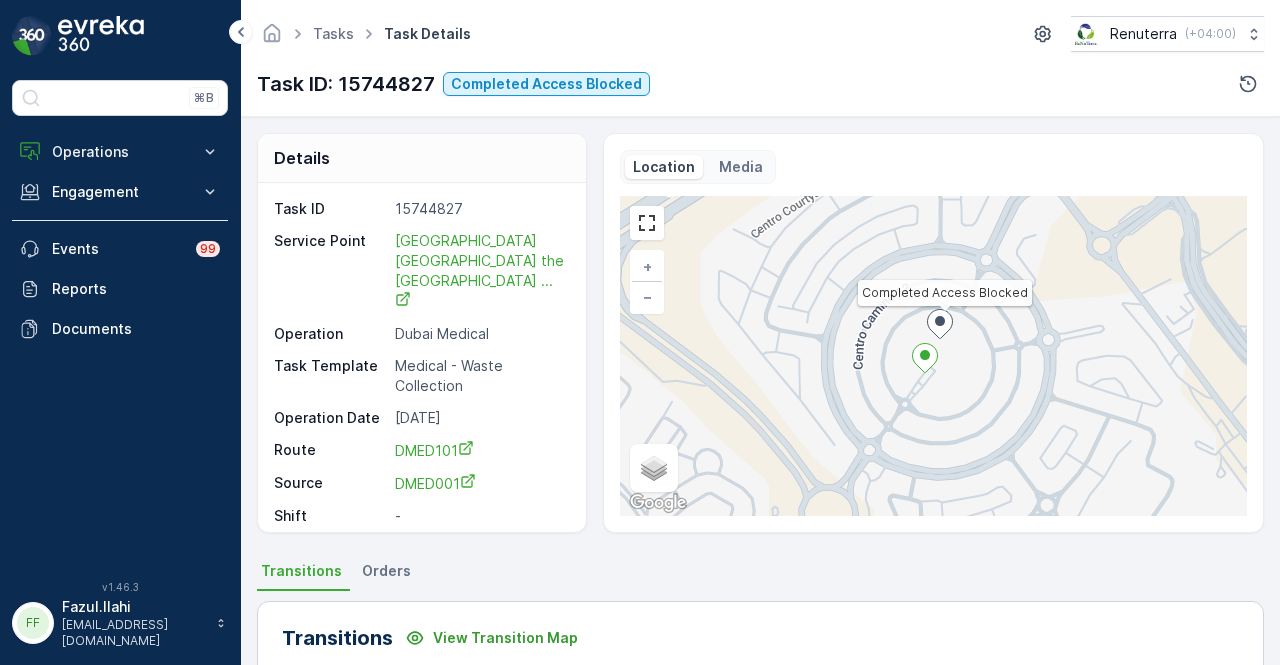 click on "Tasks Task Details Renuterra ( +04:00 )" at bounding box center [760, 34] 